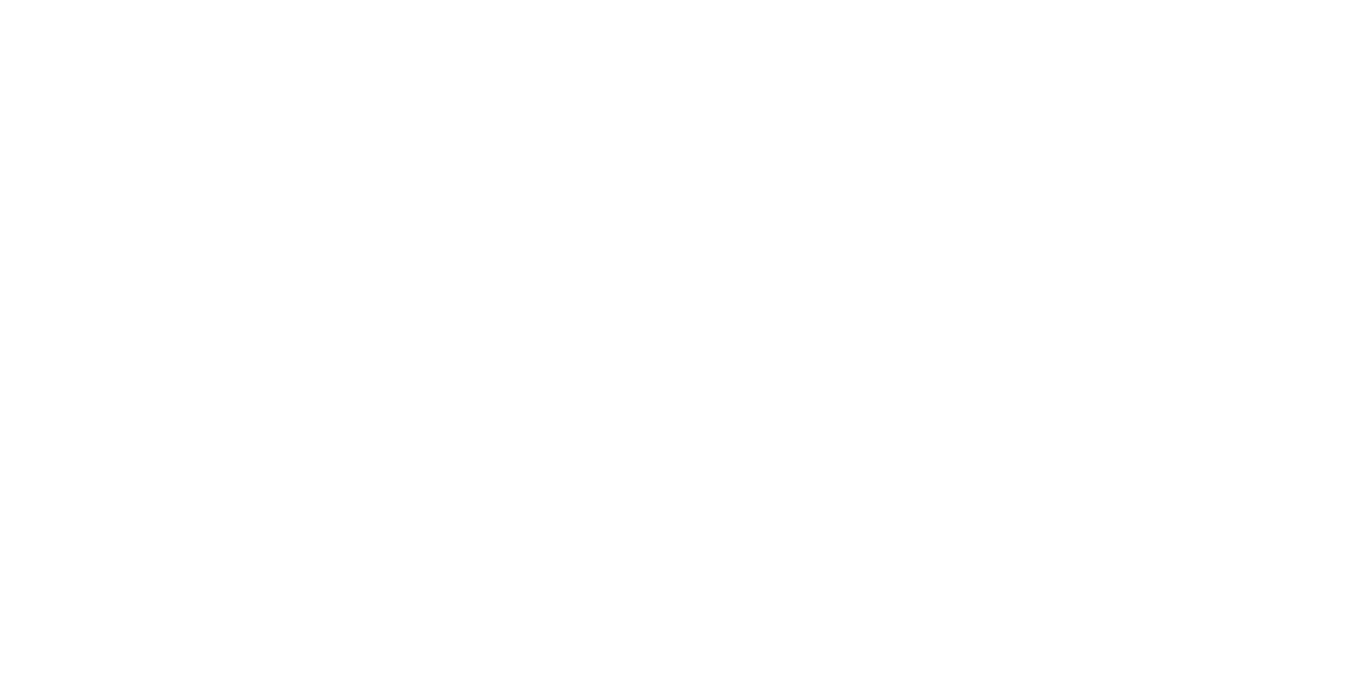 scroll, scrollTop: 0, scrollLeft: 0, axis: both 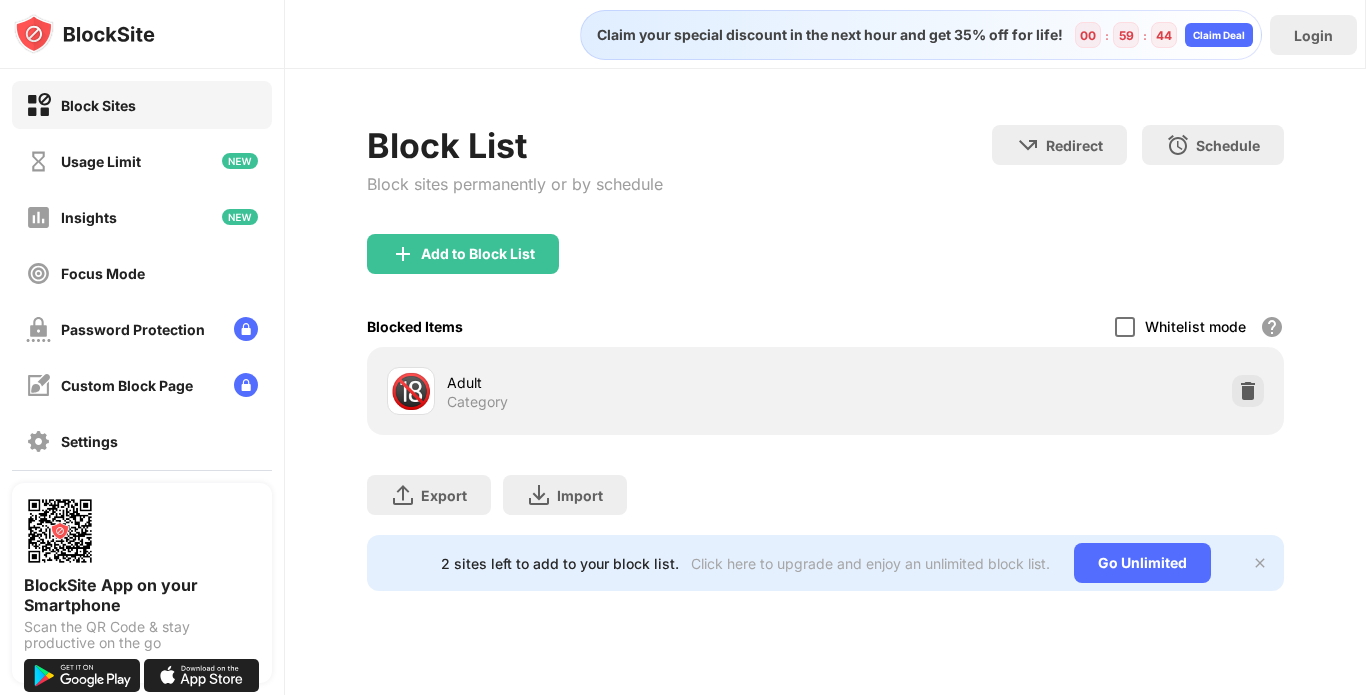 click at bounding box center (1125, 327) 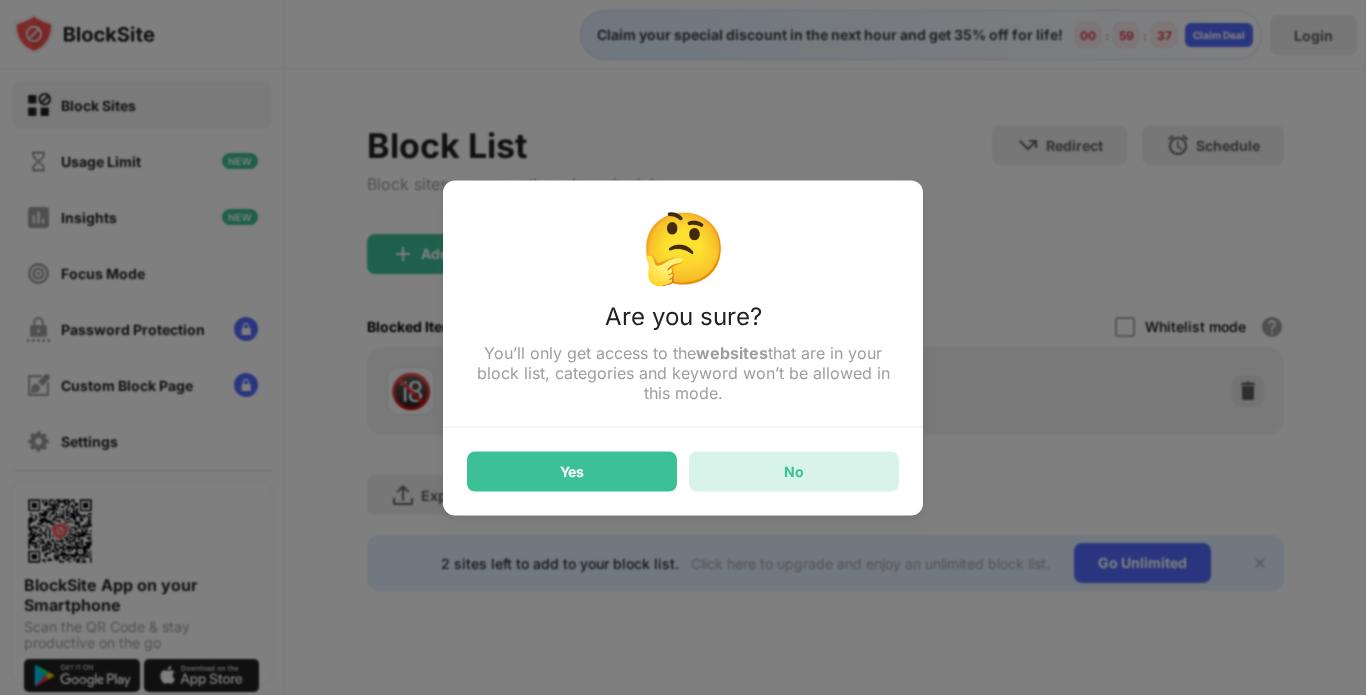 click on "No" at bounding box center [794, 471] 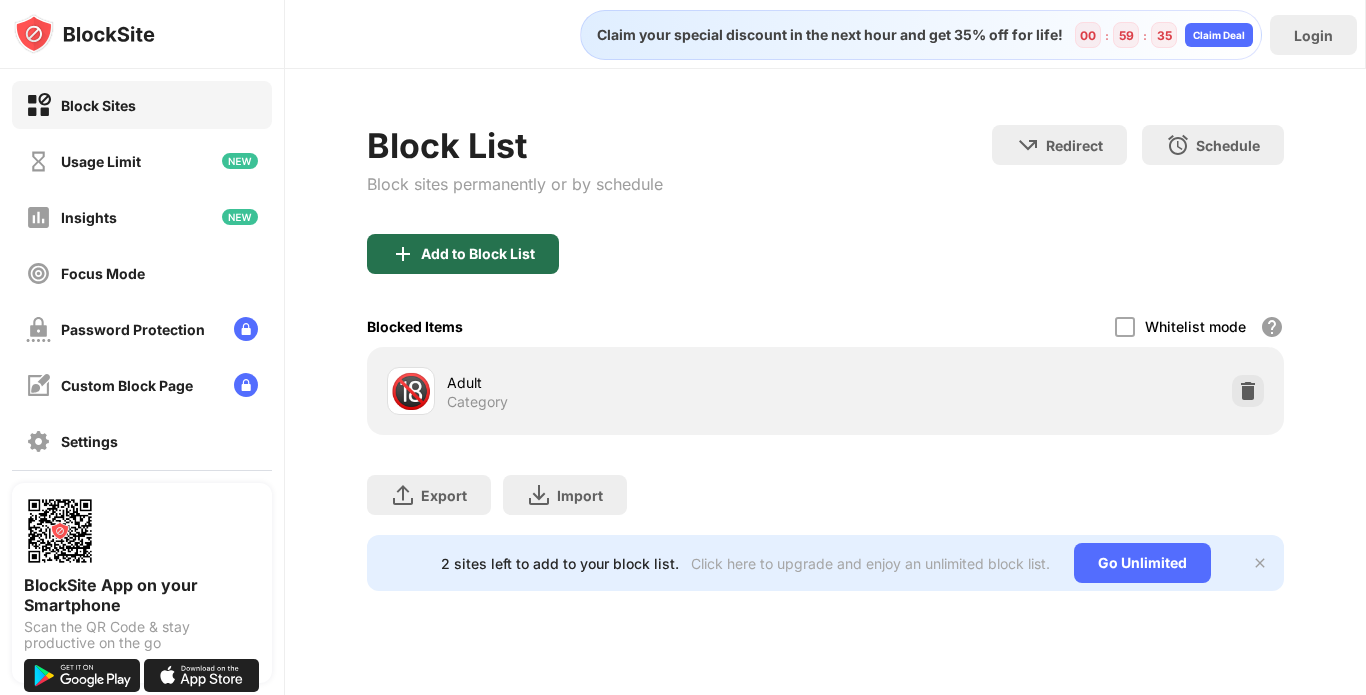 click on "Add to Block List" at bounding box center (463, 254) 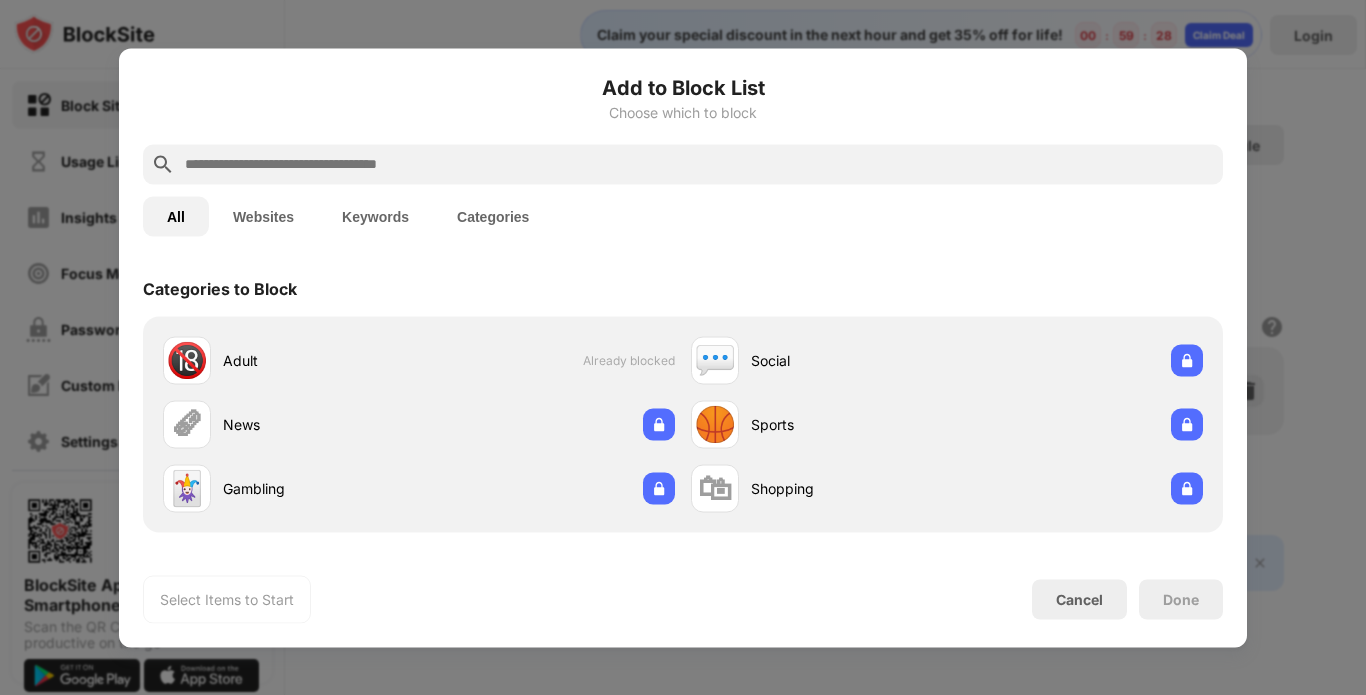 click on "Websites" at bounding box center [263, 216] 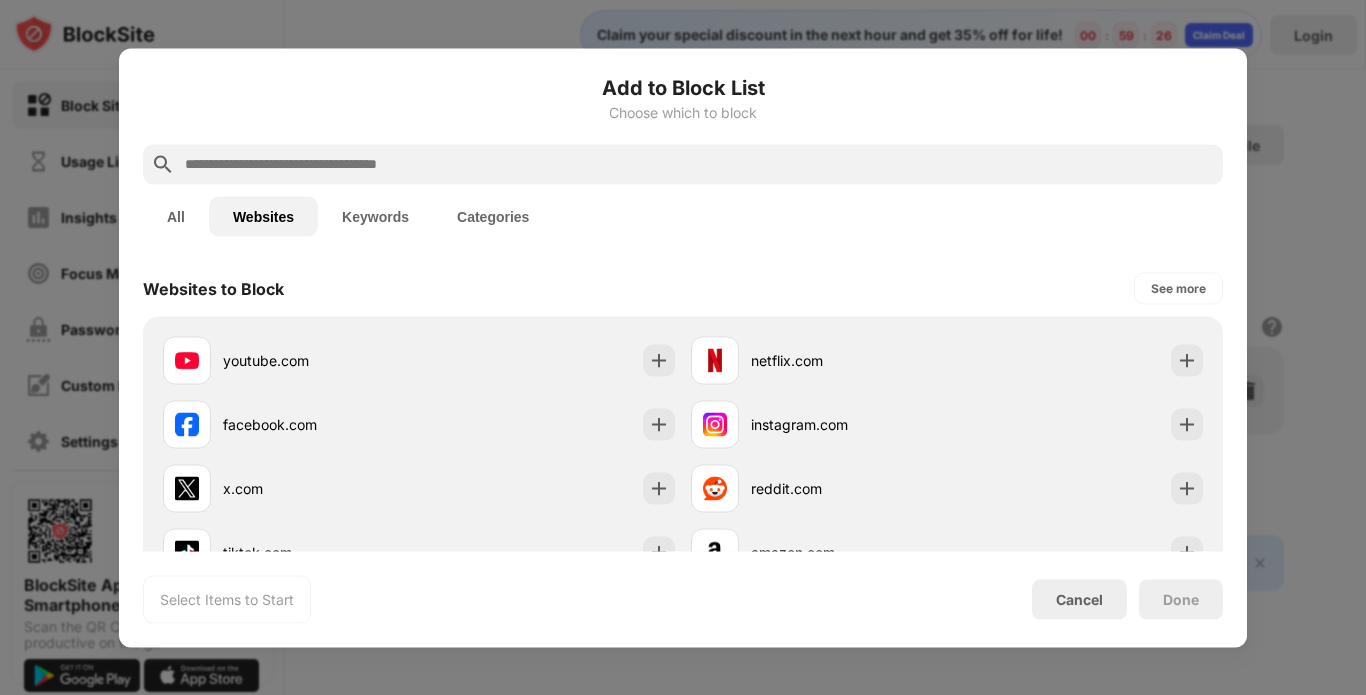 click on "Websites" at bounding box center (263, 216) 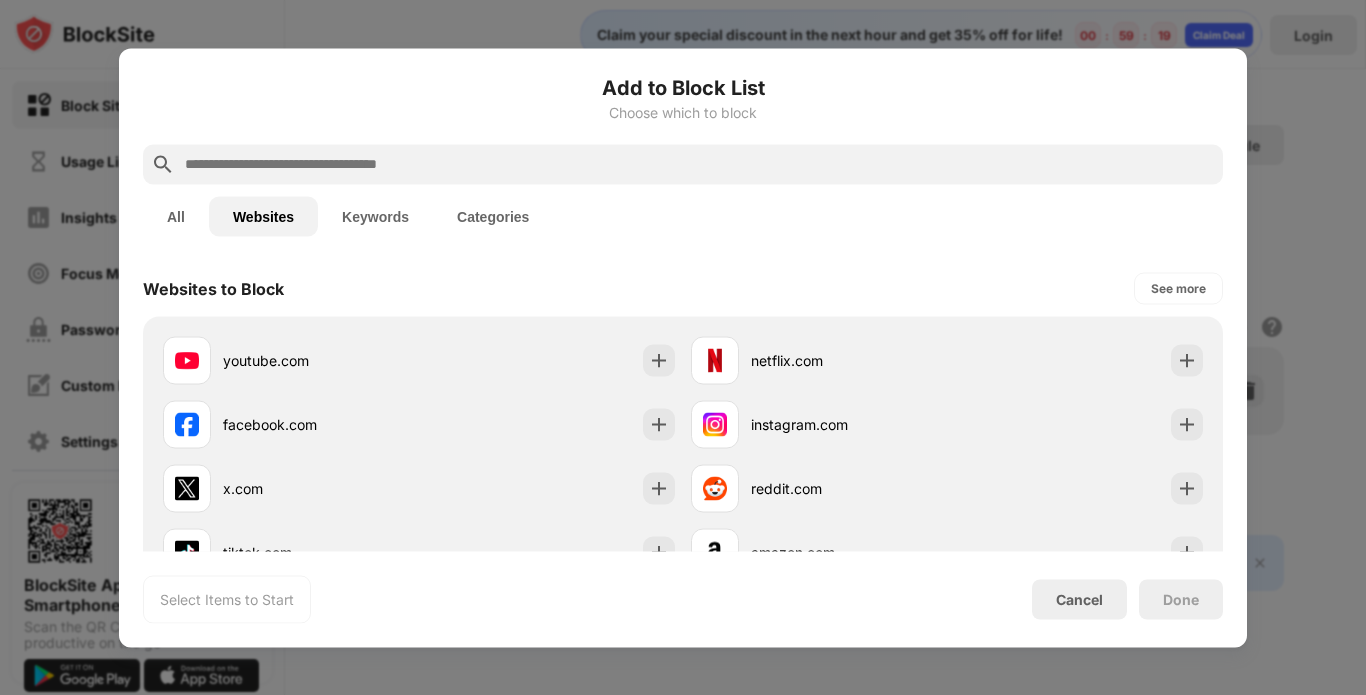 drag, startPoint x: 945, startPoint y: 413, endPoint x: 978, endPoint y: 276, distance: 140.91841 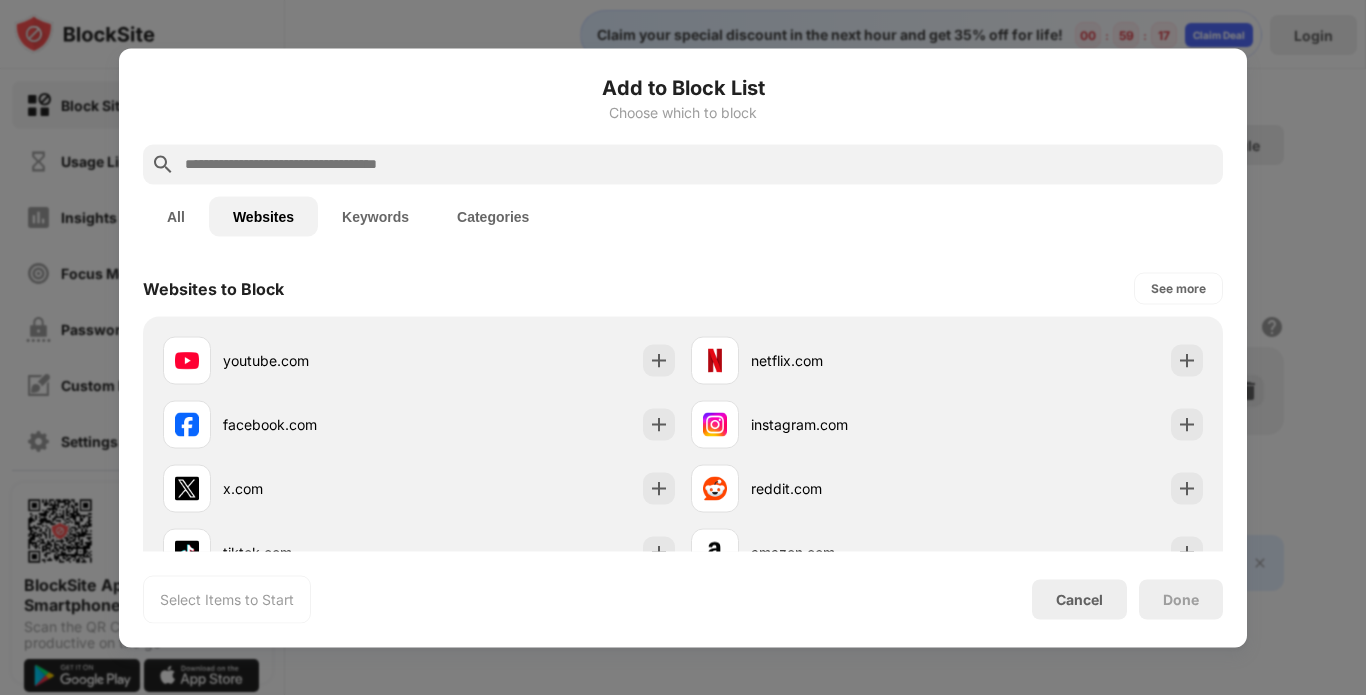 click at bounding box center [699, 164] 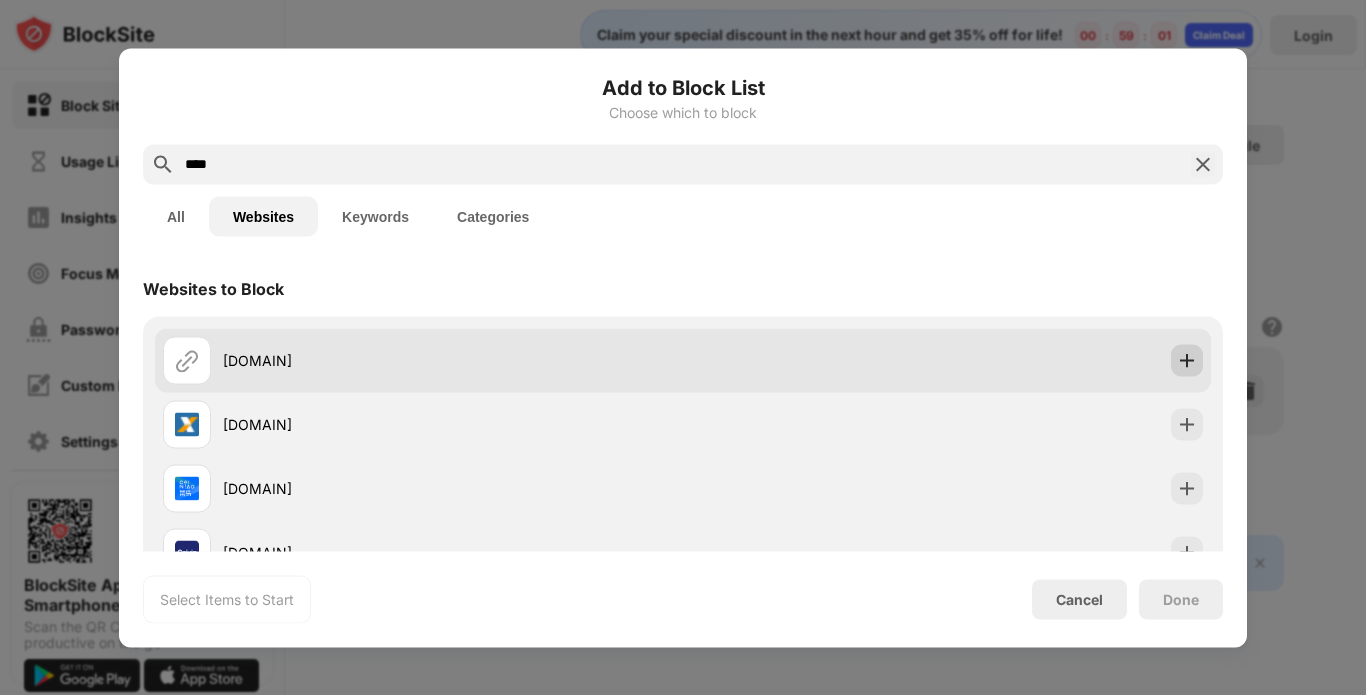 type on "****" 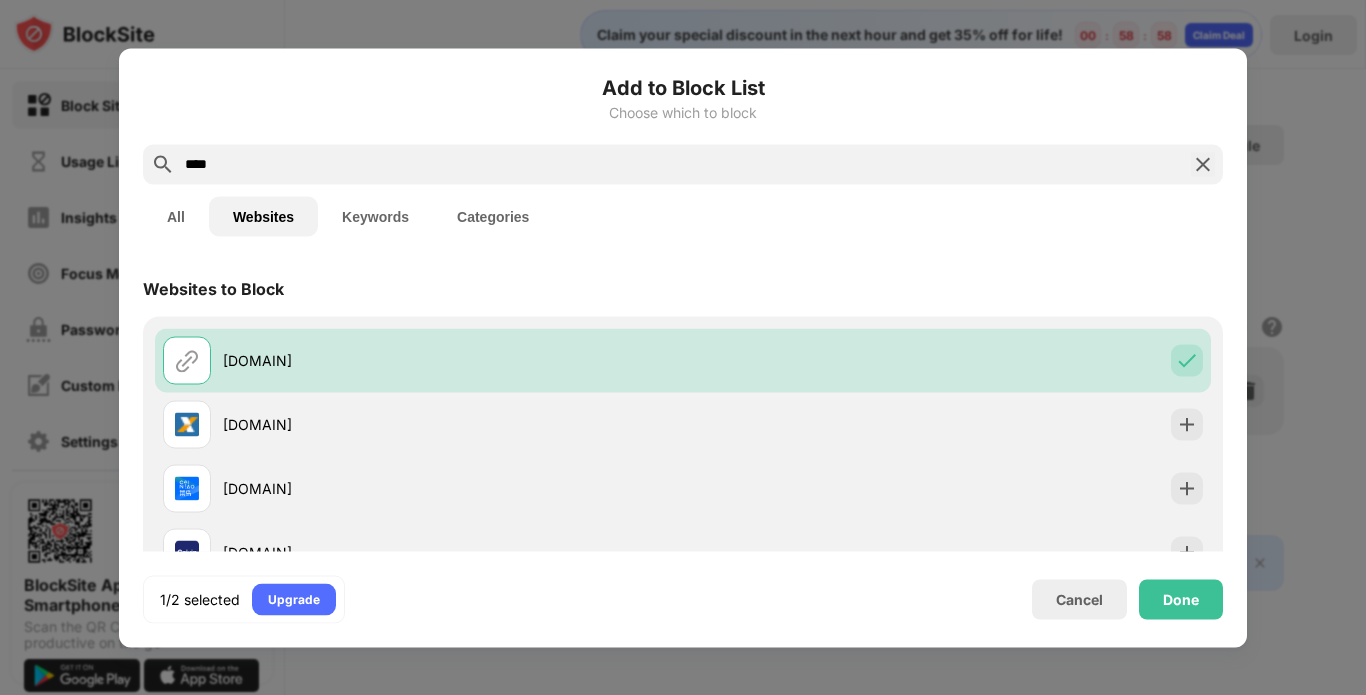 click on "Keywords" at bounding box center (375, 216) 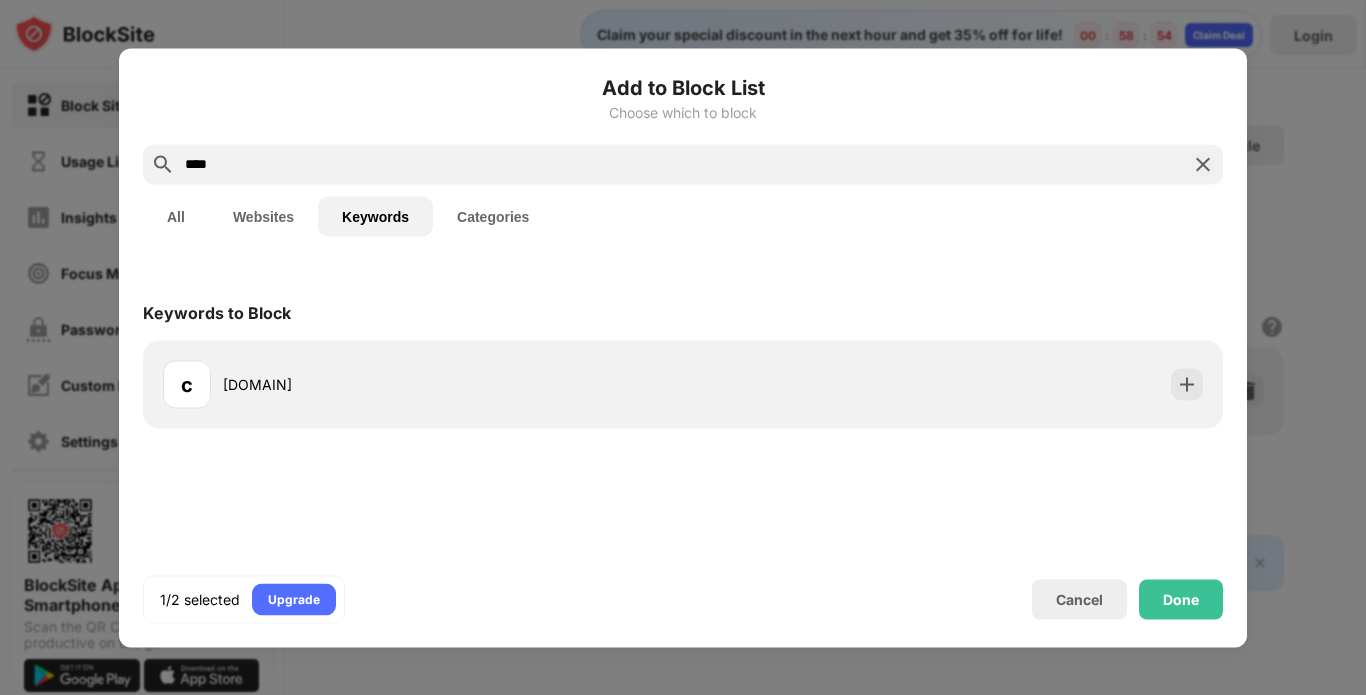 click on "Categories" at bounding box center [493, 216] 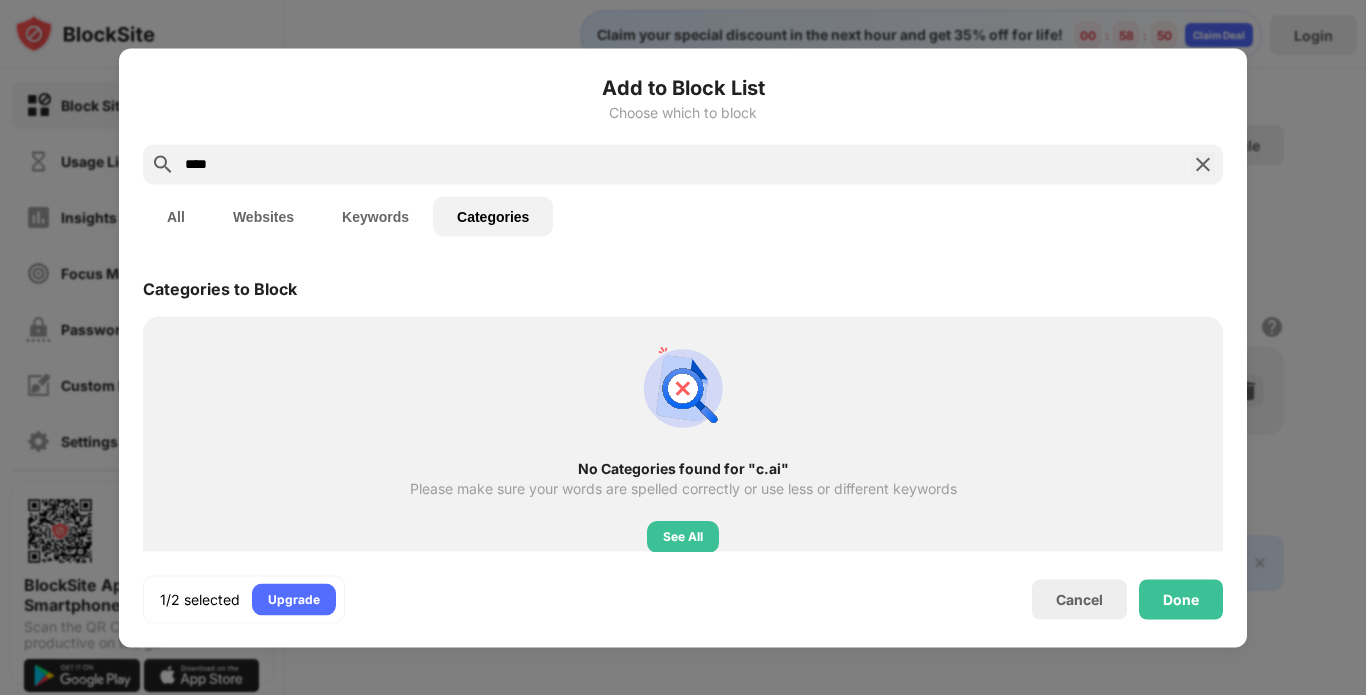drag, startPoint x: 244, startPoint y: 172, endPoint x: 178, endPoint y: 152, distance: 68.96376 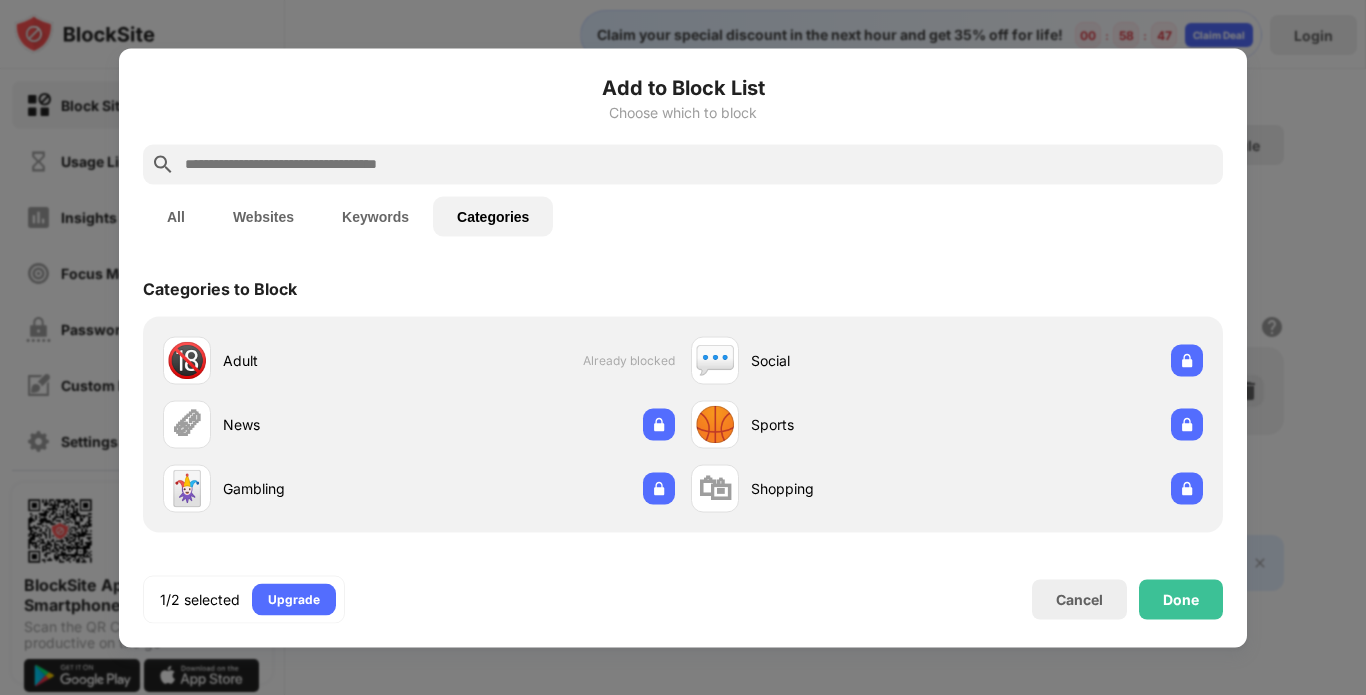 type 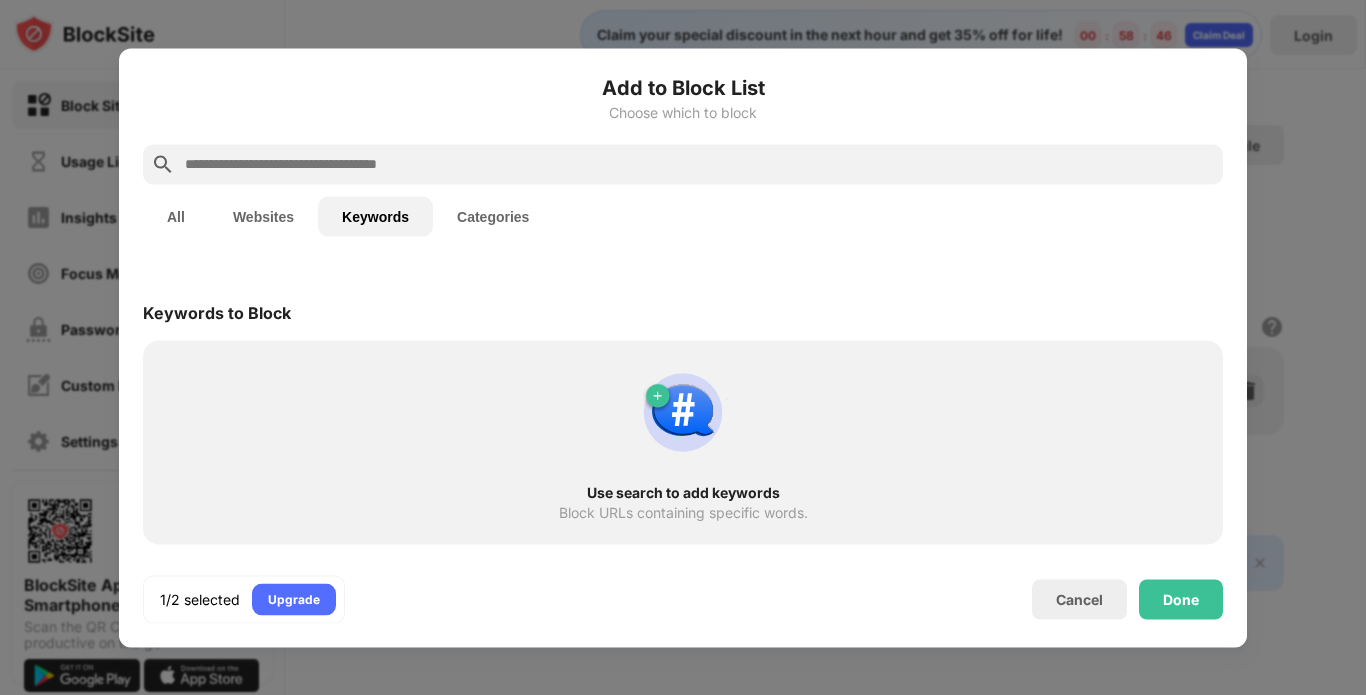 click on "Categories" at bounding box center (493, 216) 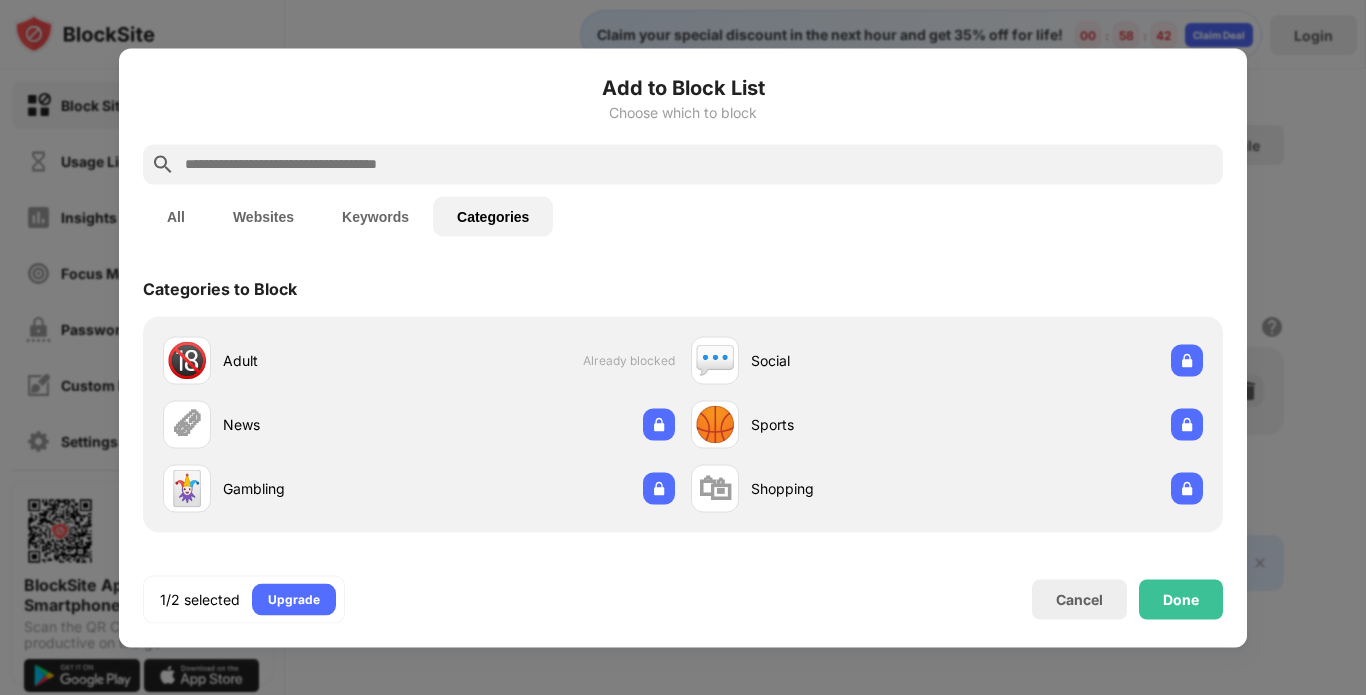 click on "All" at bounding box center (176, 216) 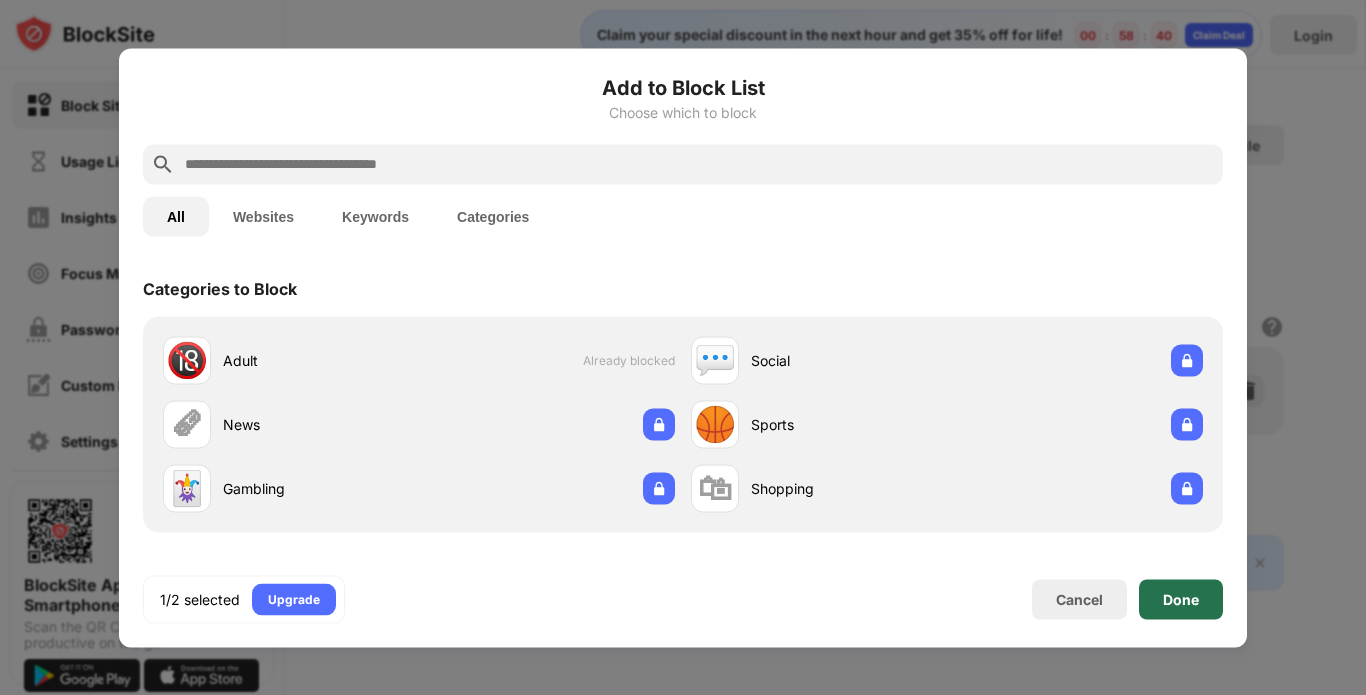 click on "Done" at bounding box center [1181, 599] 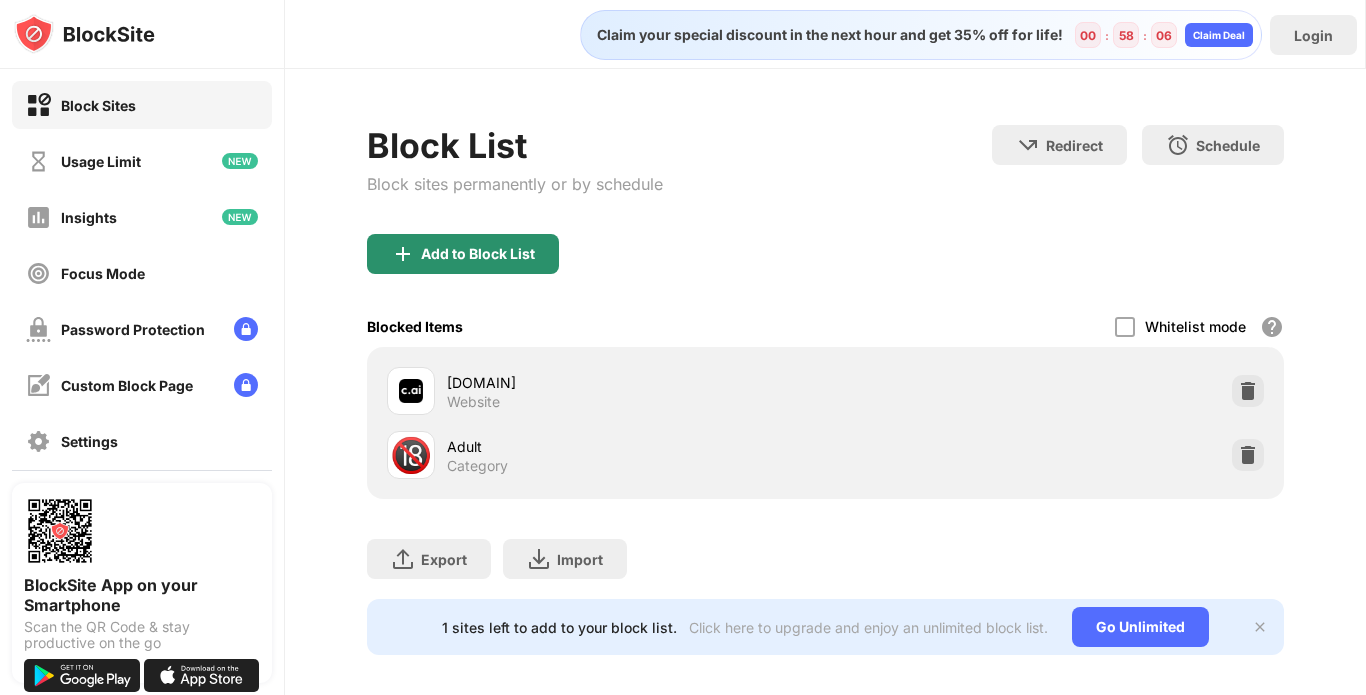 click on "Add to Block List" at bounding box center [463, 254] 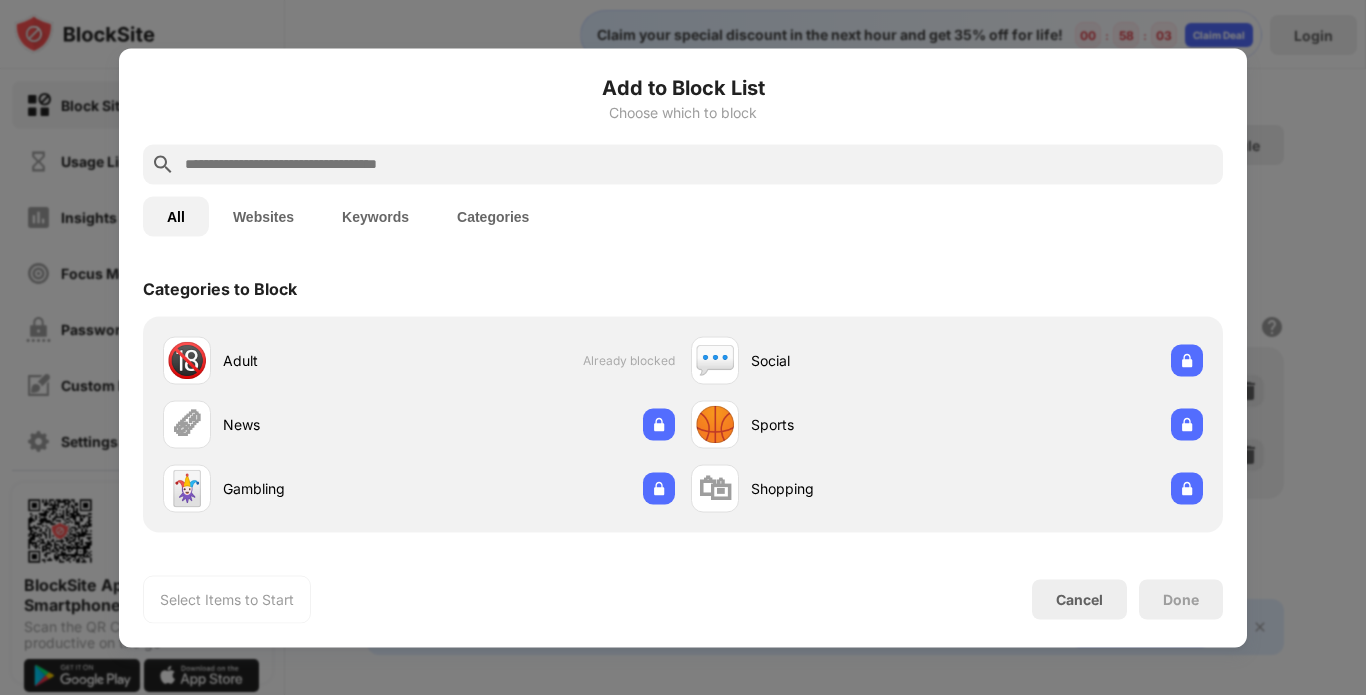 click on "Websites" at bounding box center [263, 216] 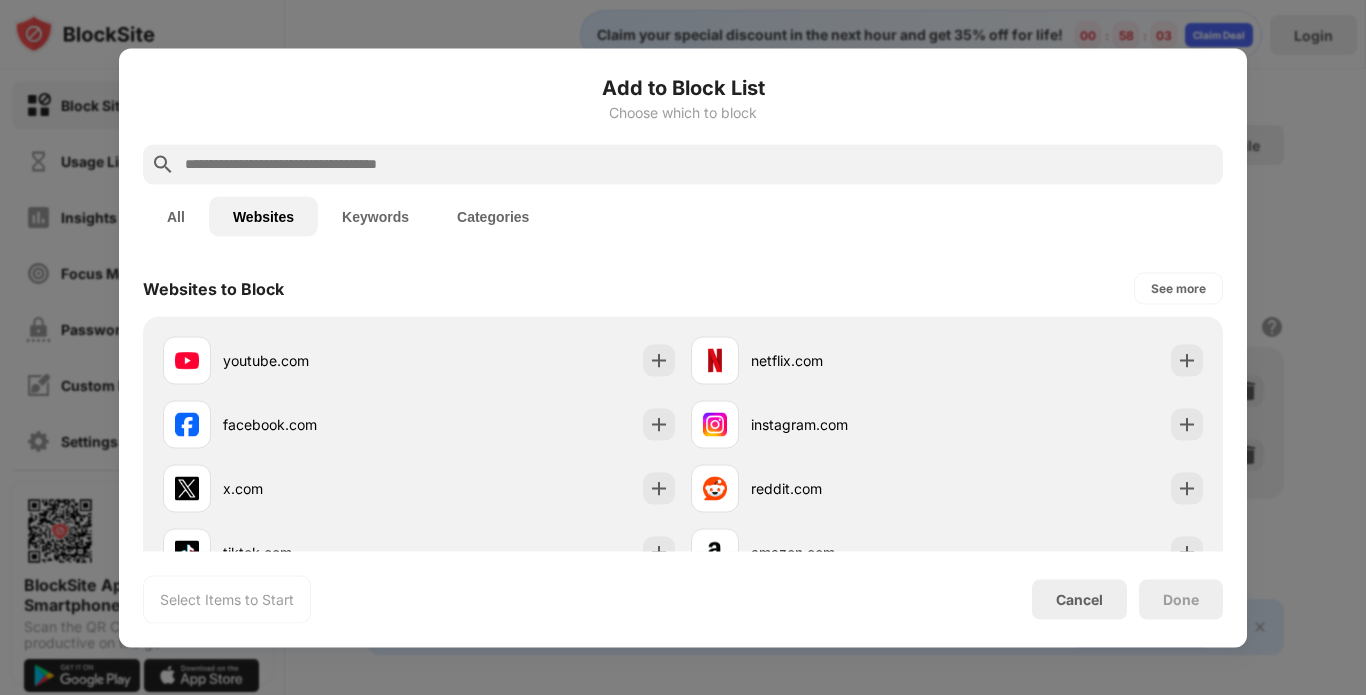 click at bounding box center (699, 164) 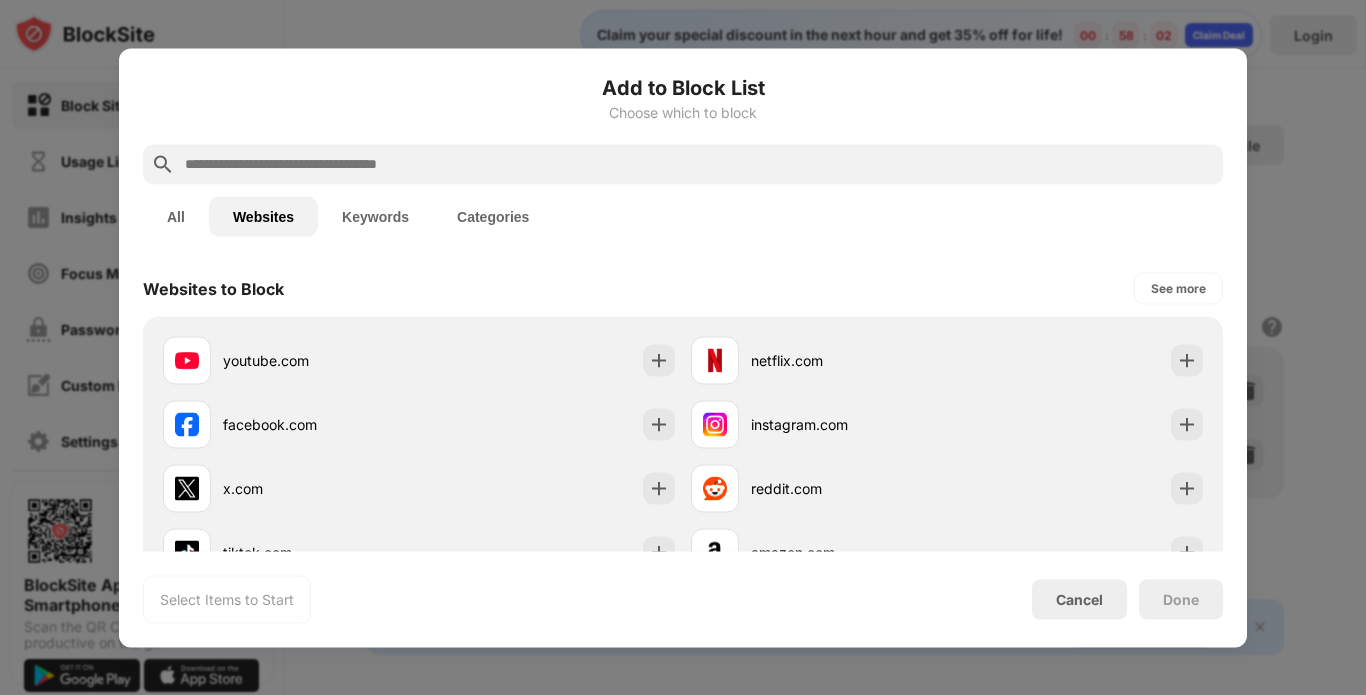 paste on "**********" 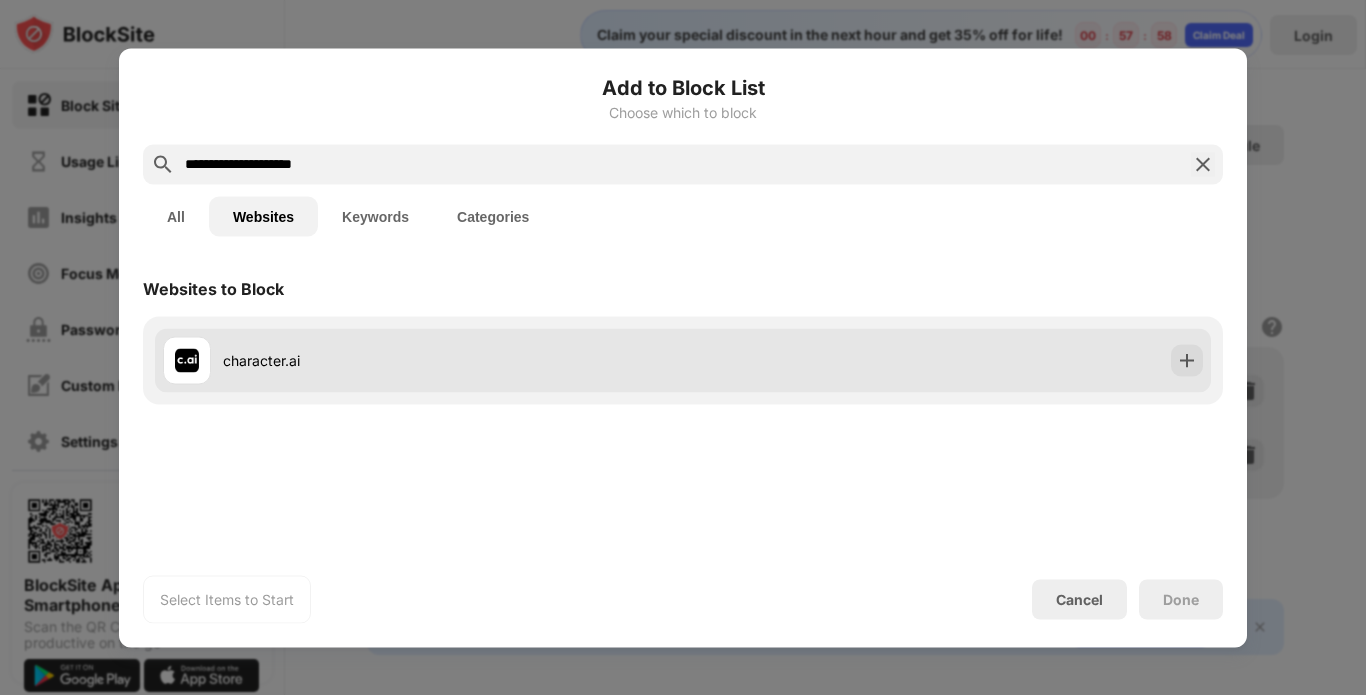 type on "**********" 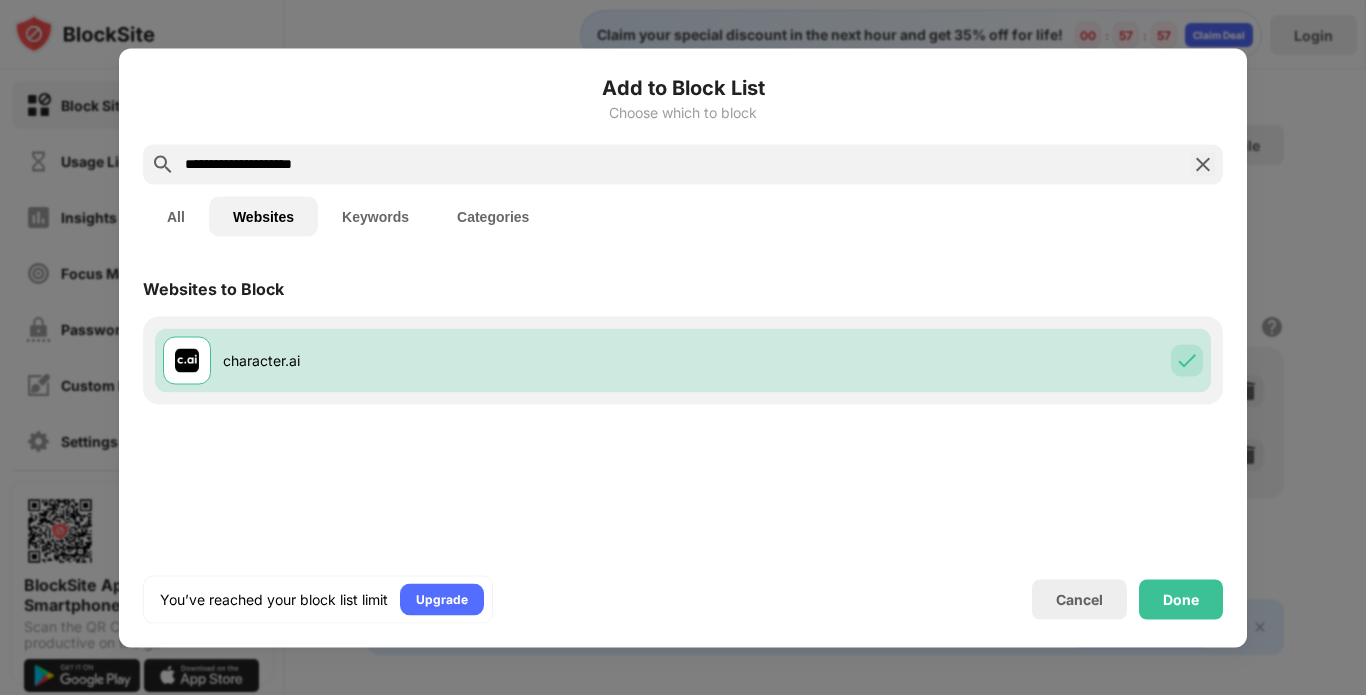click on "Websites to Block character.ai" at bounding box center [683, 405] 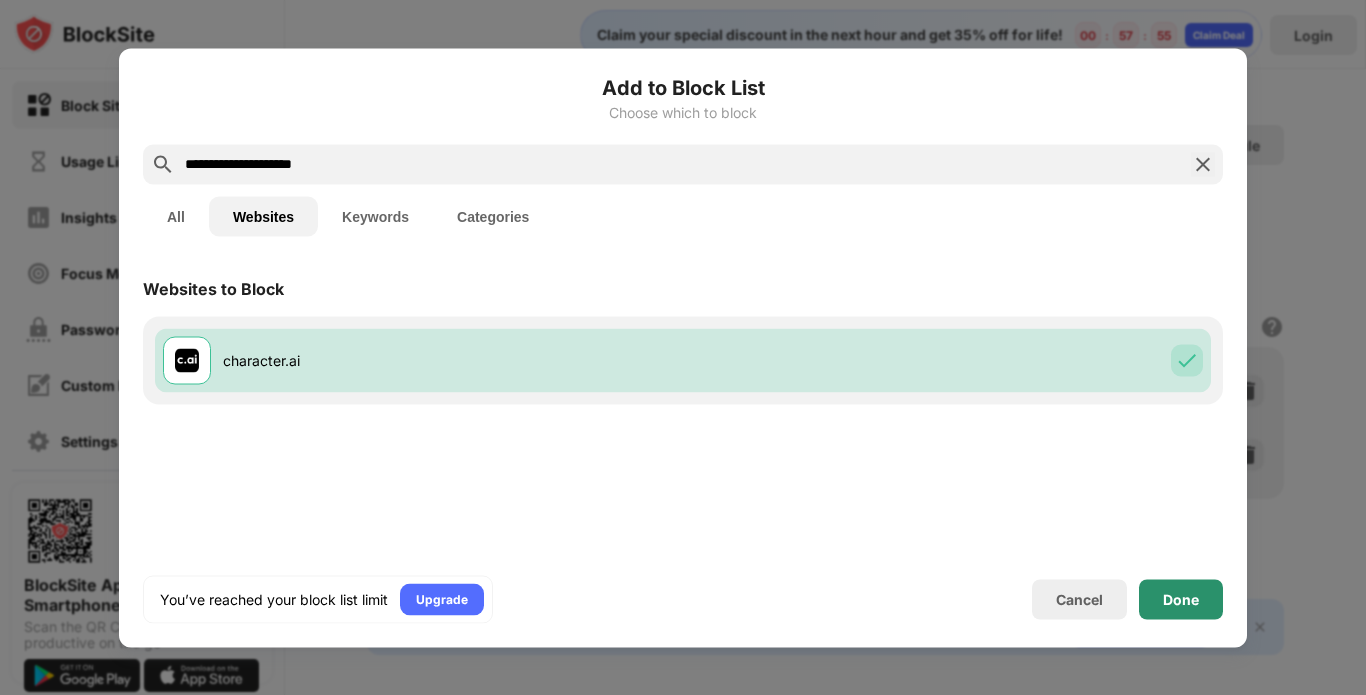 click on "Done" at bounding box center [1181, 599] 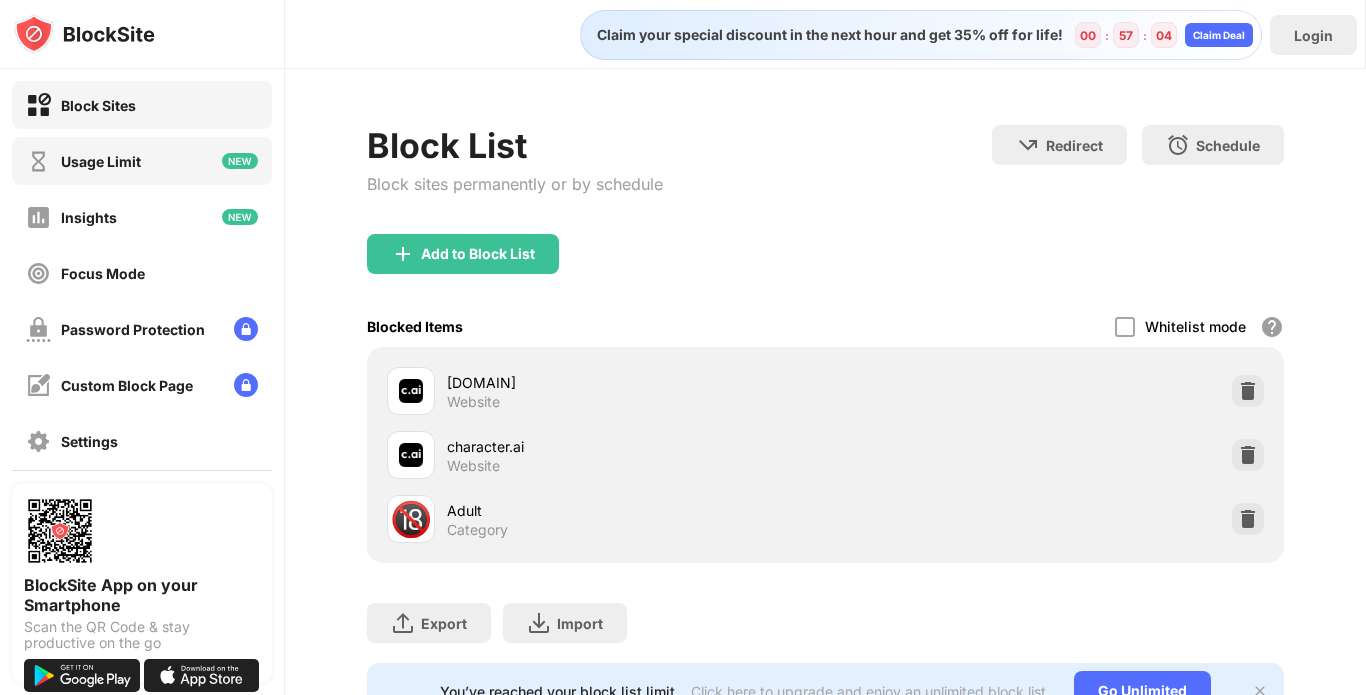 click on "Usage Limit" at bounding box center (142, 161) 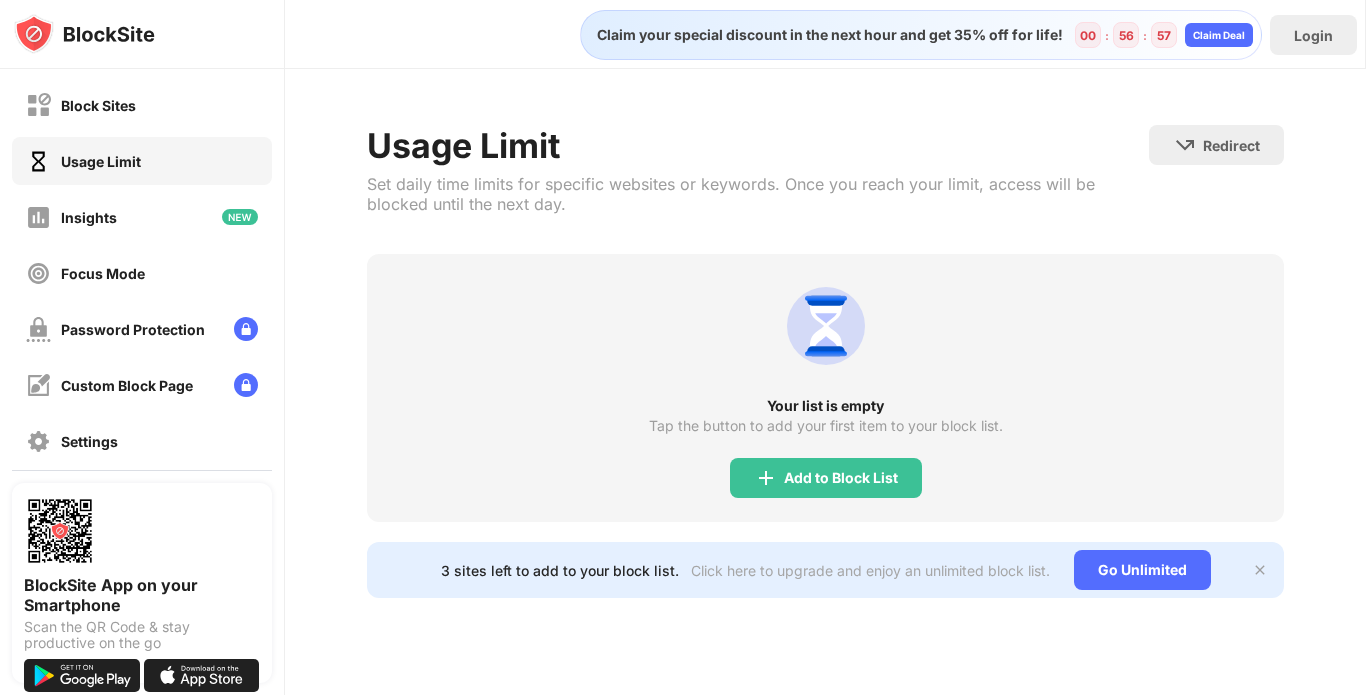 drag, startPoint x: 266, startPoint y: 293, endPoint x: 269, endPoint y: 359, distance: 66.068146 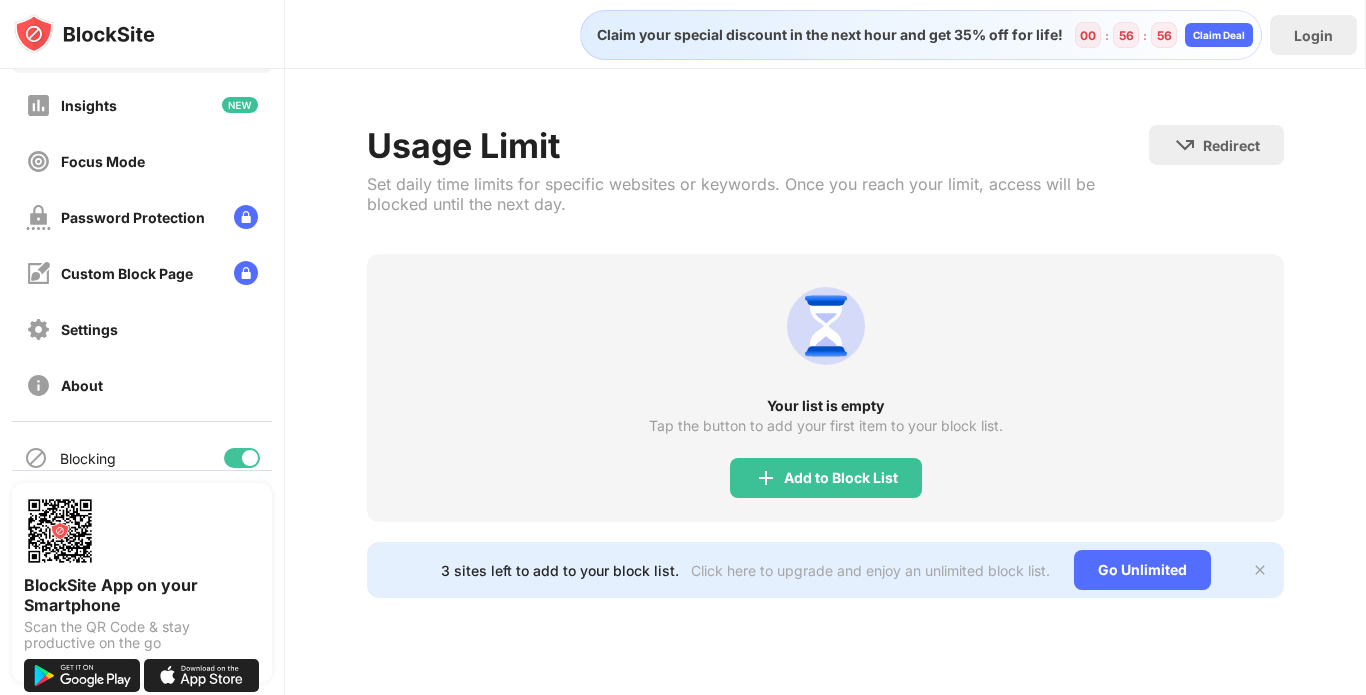 scroll, scrollTop: 139, scrollLeft: 0, axis: vertical 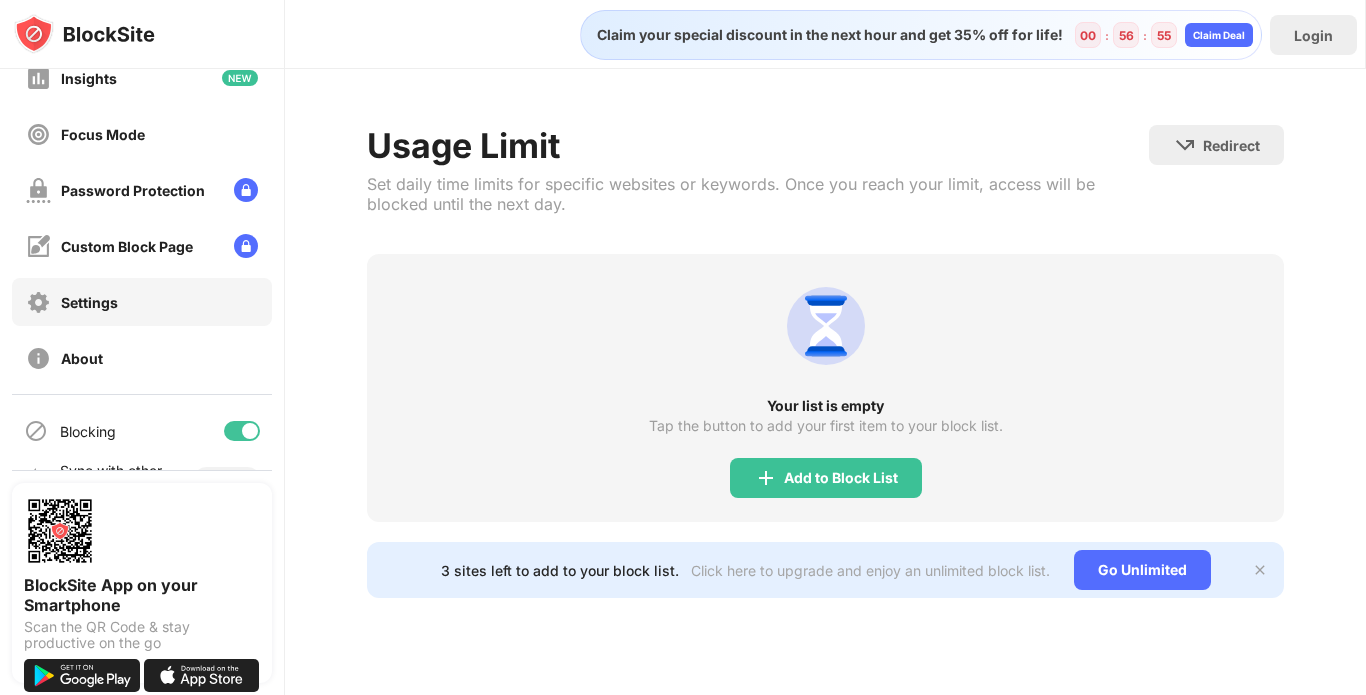 click on "Settings" at bounding box center (142, 302) 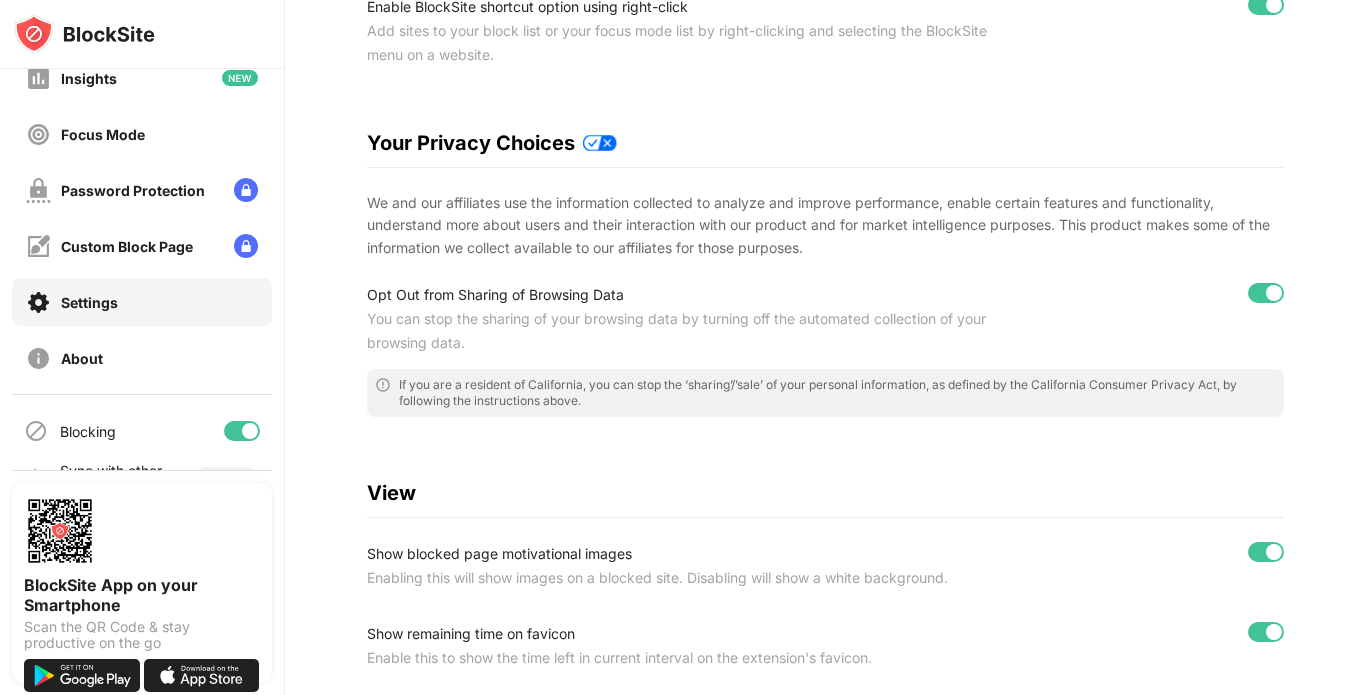 scroll, scrollTop: 284, scrollLeft: 0, axis: vertical 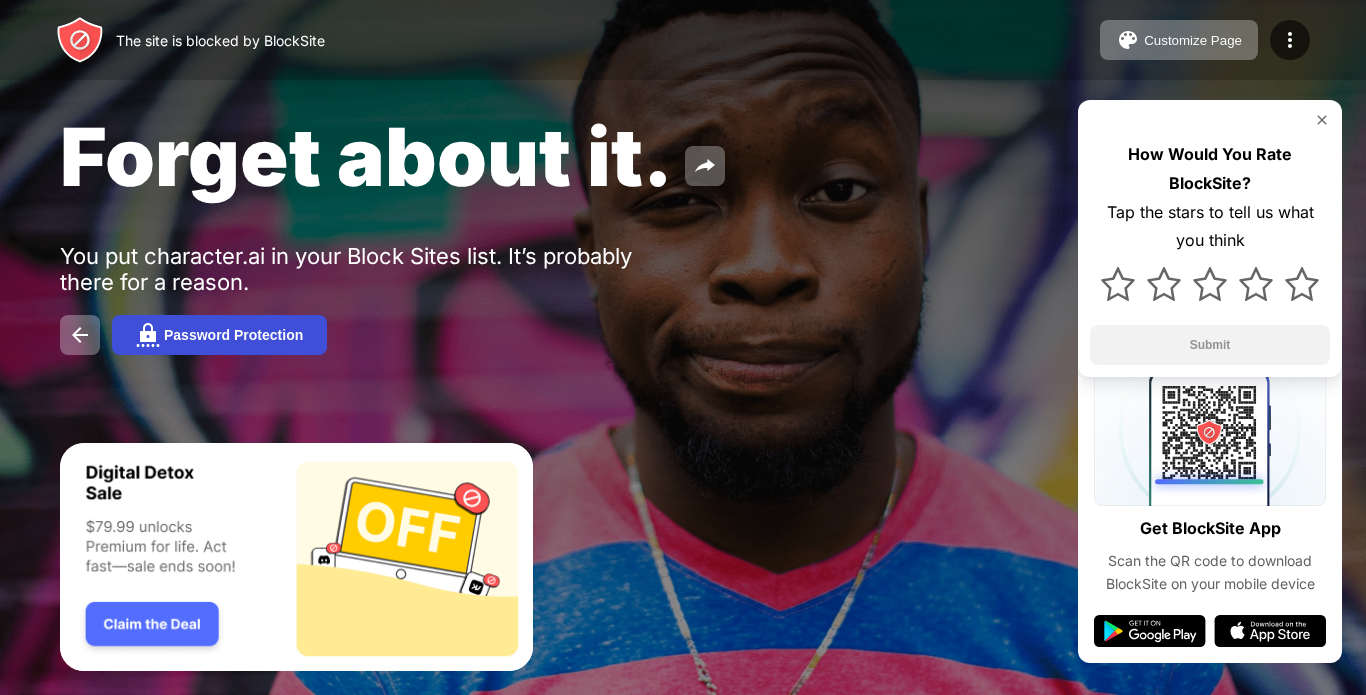click on "Password Protection" at bounding box center [233, 335] 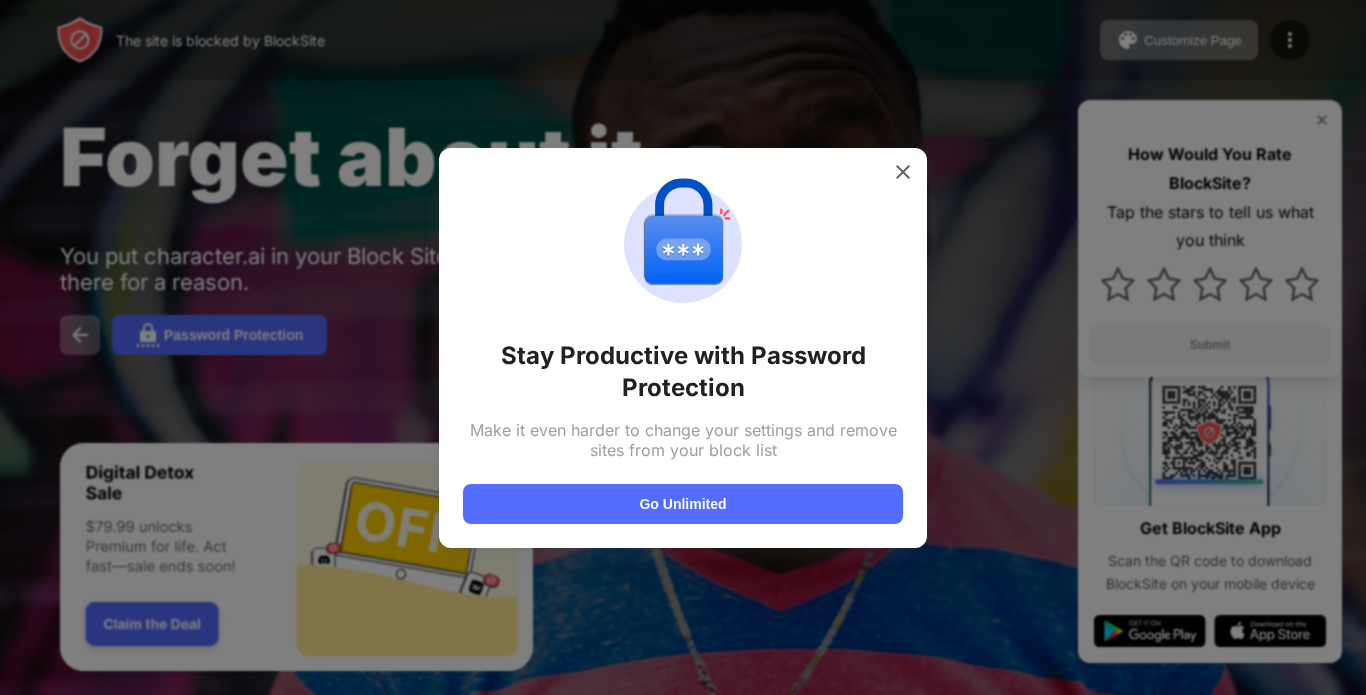 drag, startPoint x: 569, startPoint y: 419, endPoint x: 594, endPoint y: 383, distance: 43.829212 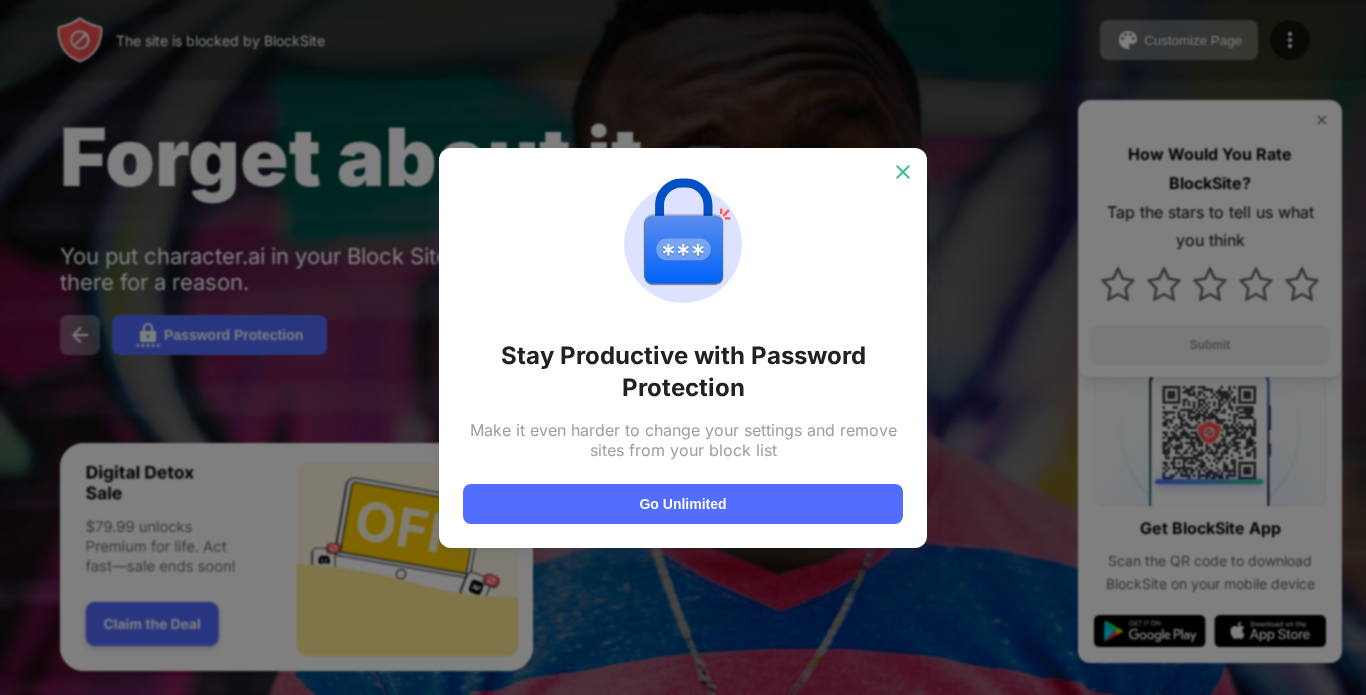 click at bounding box center [903, 172] 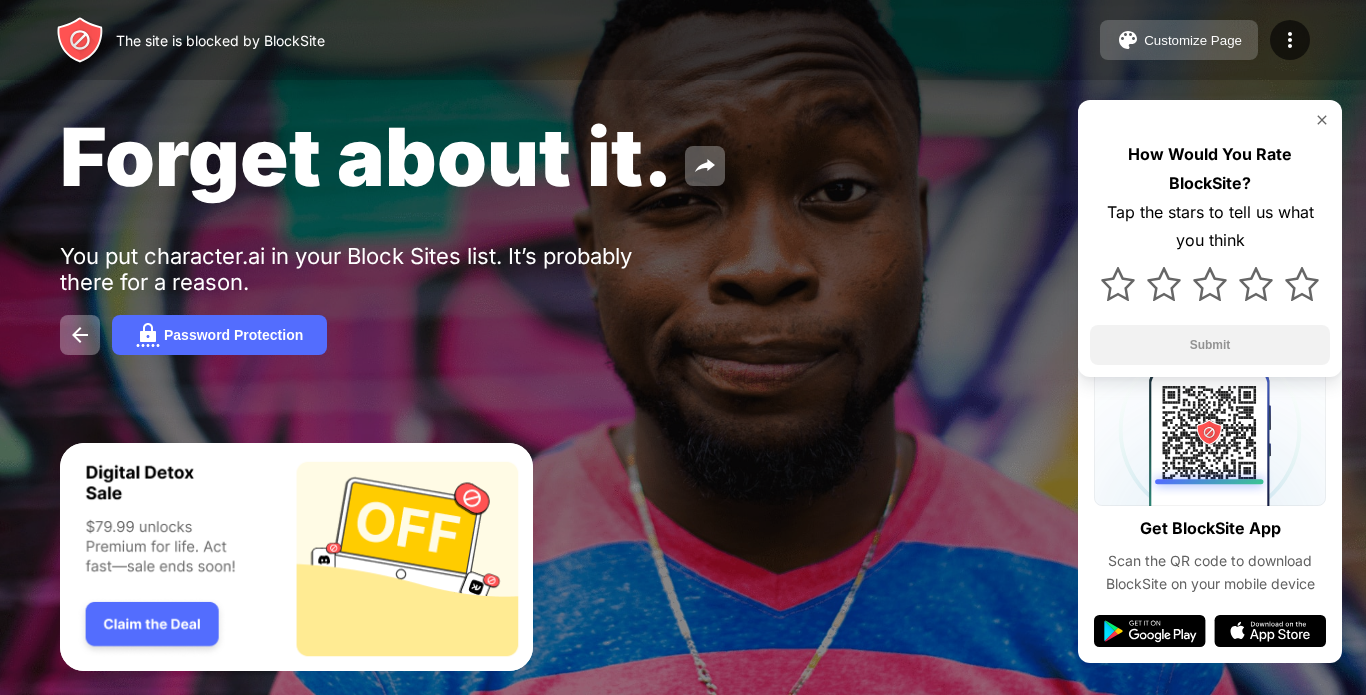 click on "Customize Page" at bounding box center (1193, 40) 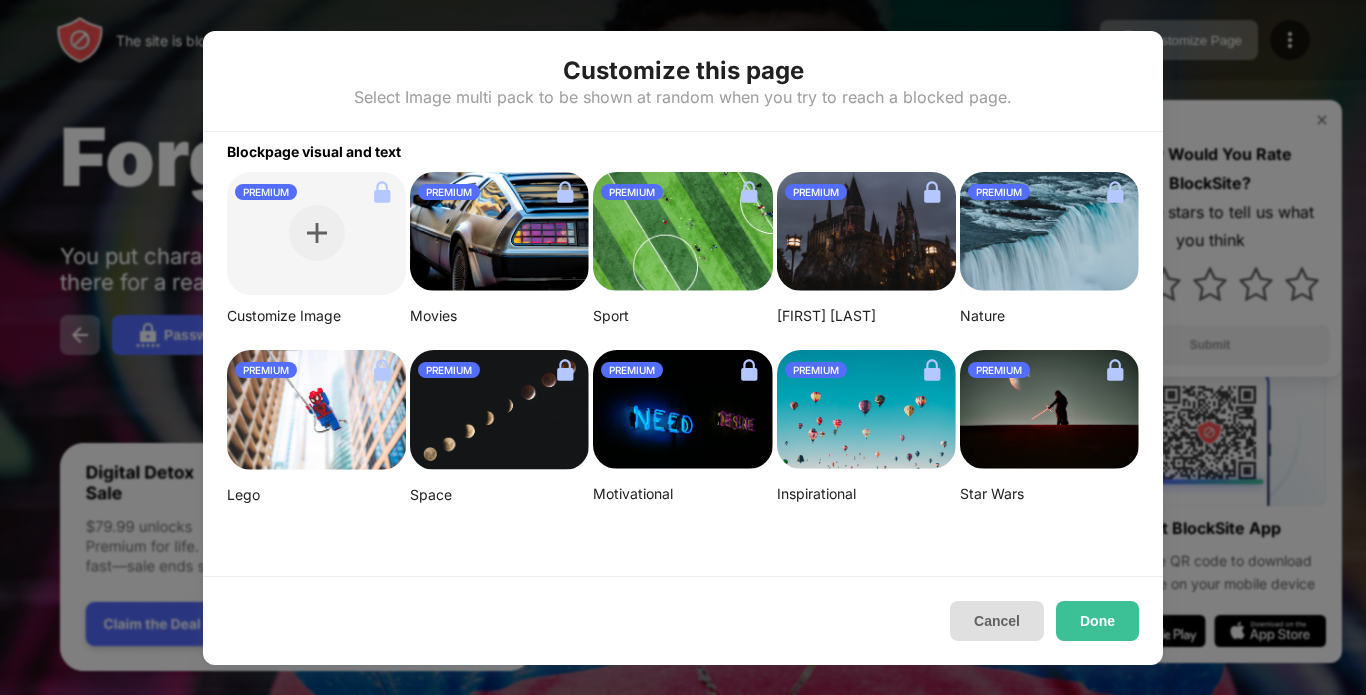 click on "Cancel" at bounding box center [997, 621] 